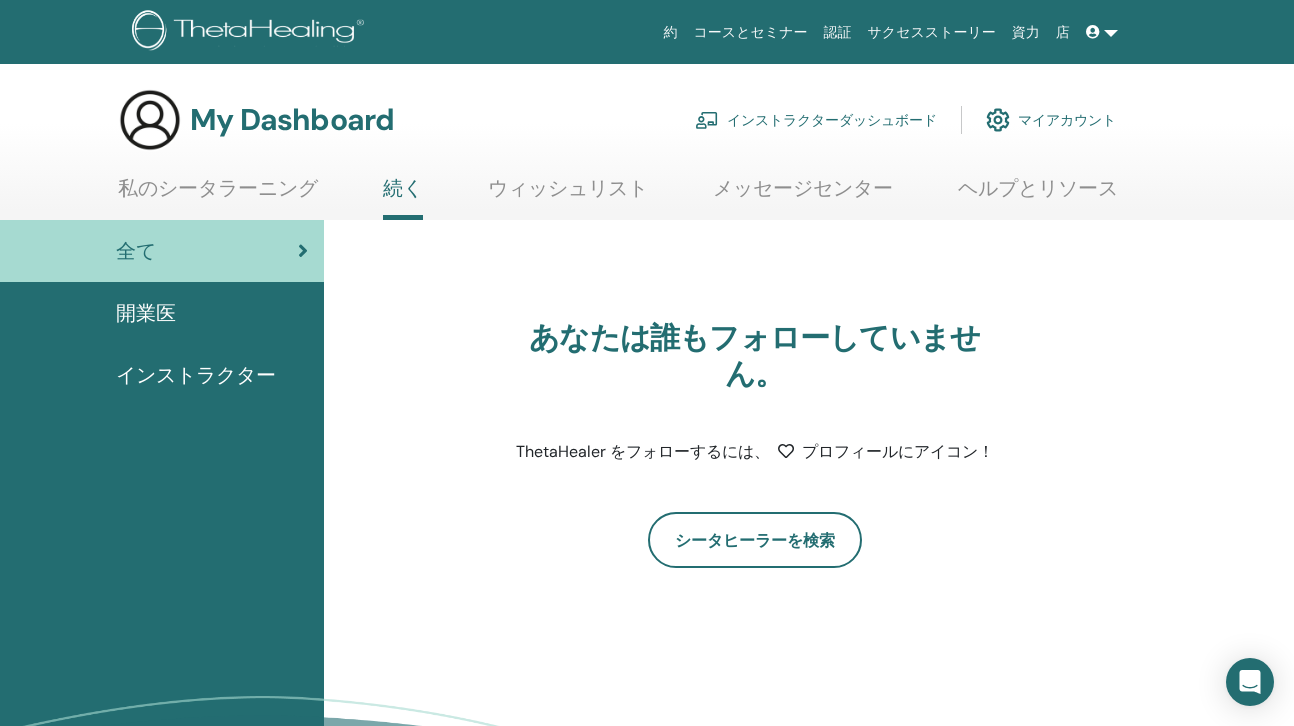 scroll, scrollTop: 0, scrollLeft: 0, axis: both 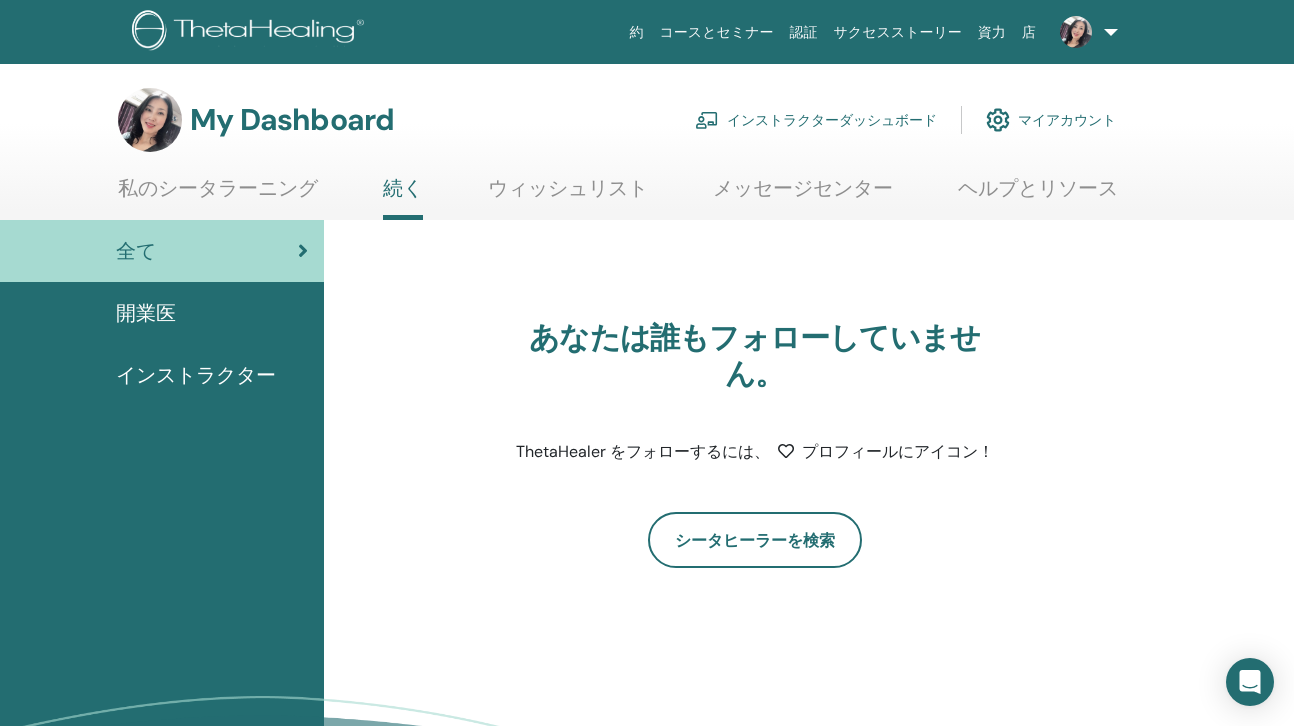 click on "インストラクター" at bounding box center [196, 375] 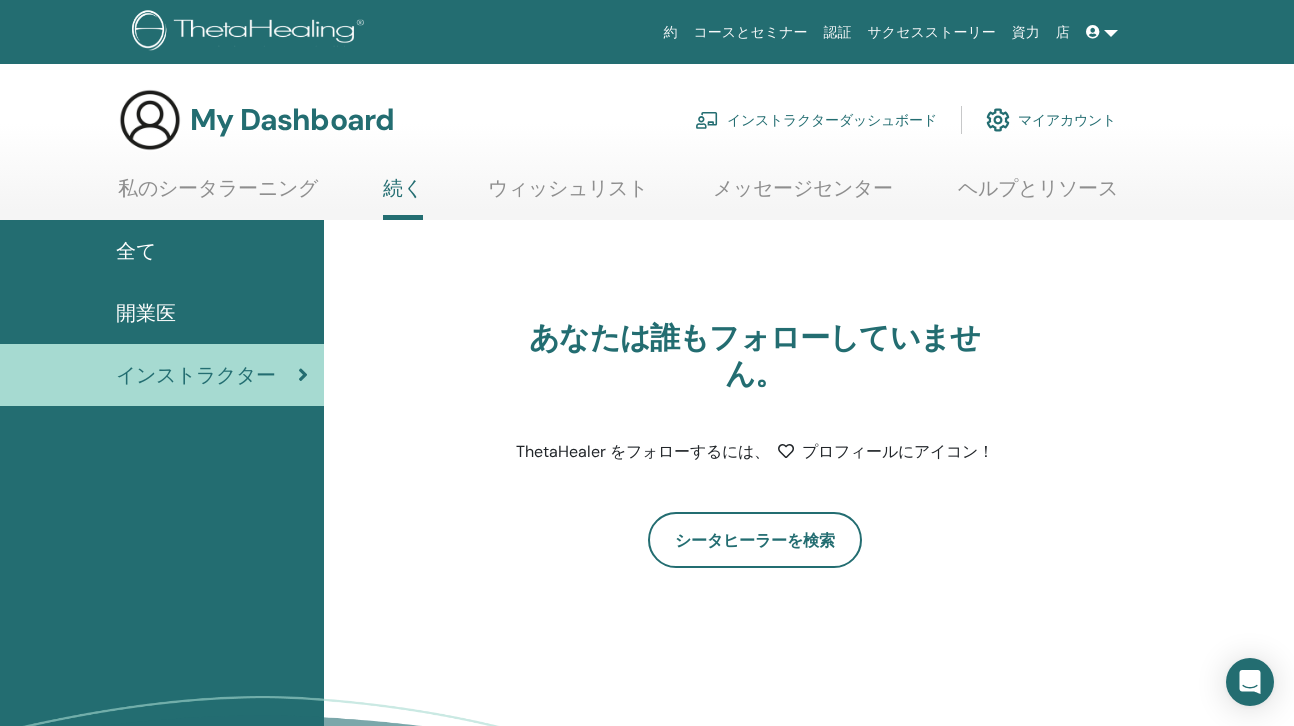 scroll, scrollTop: 0, scrollLeft: 0, axis: both 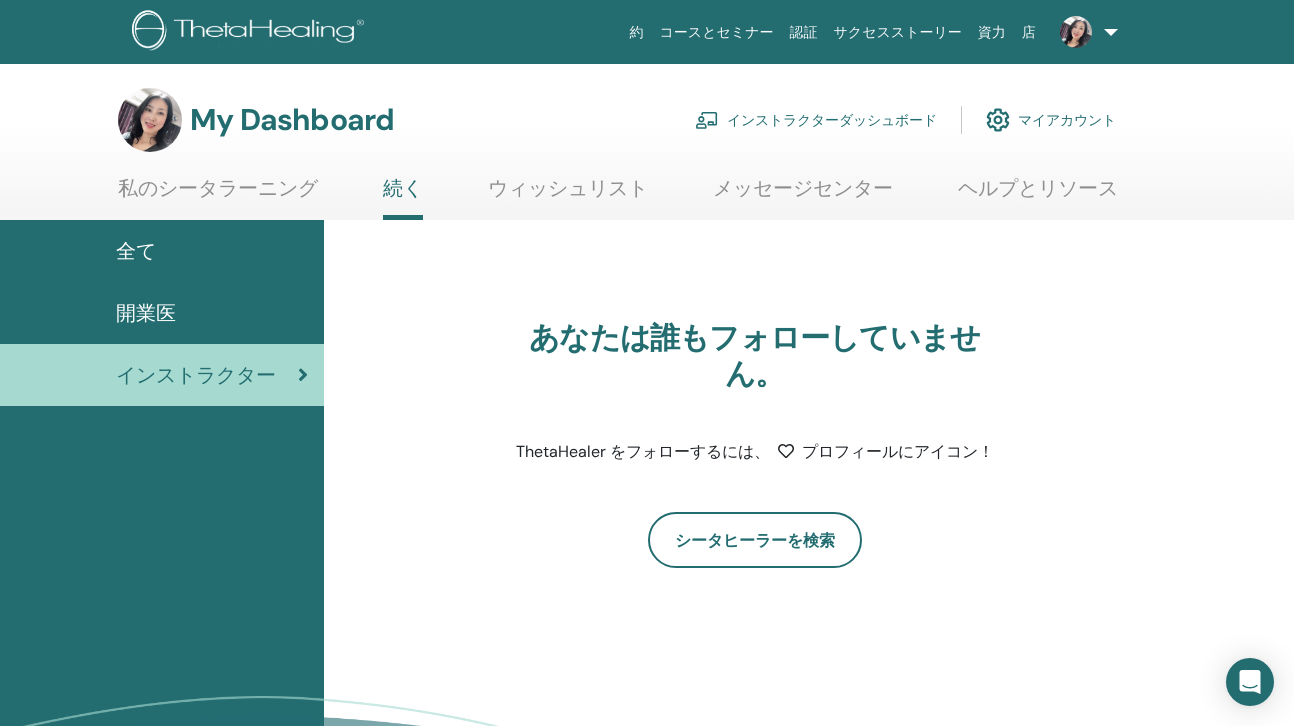 click on "インストラクター" at bounding box center [196, 375] 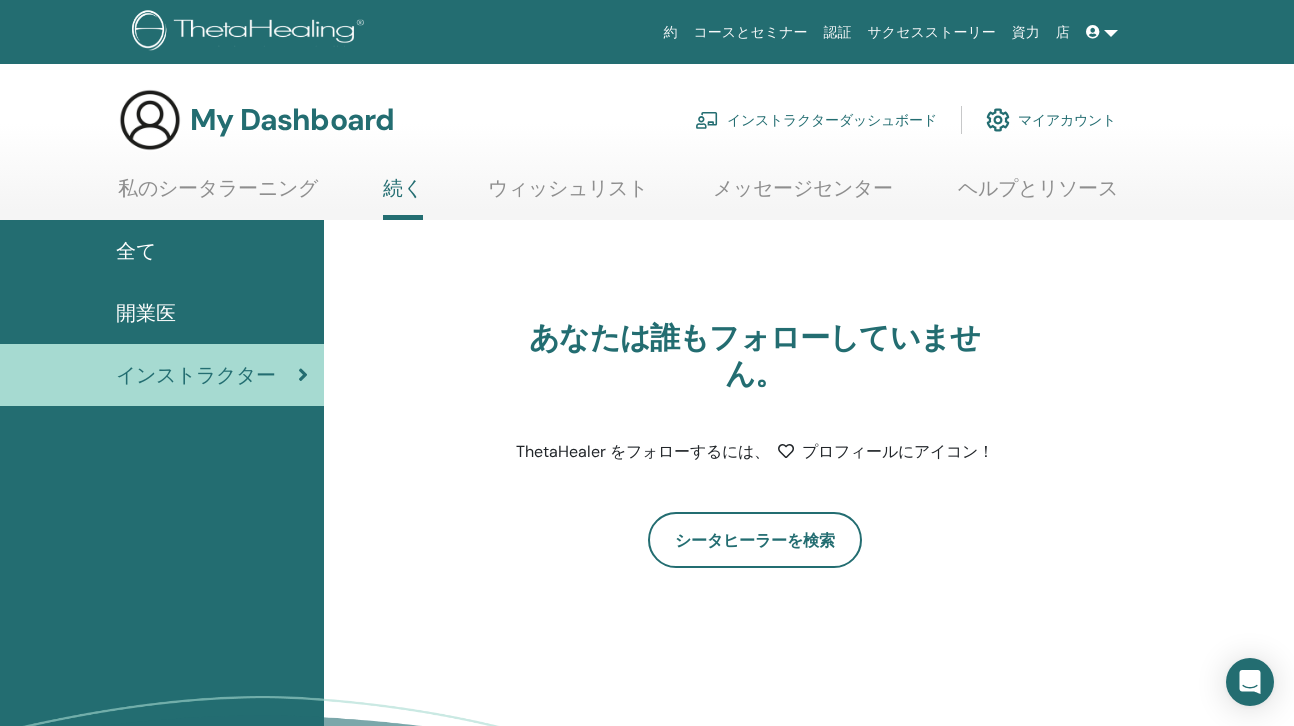 scroll, scrollTop: 0, scrollLeft: 0, axis: both 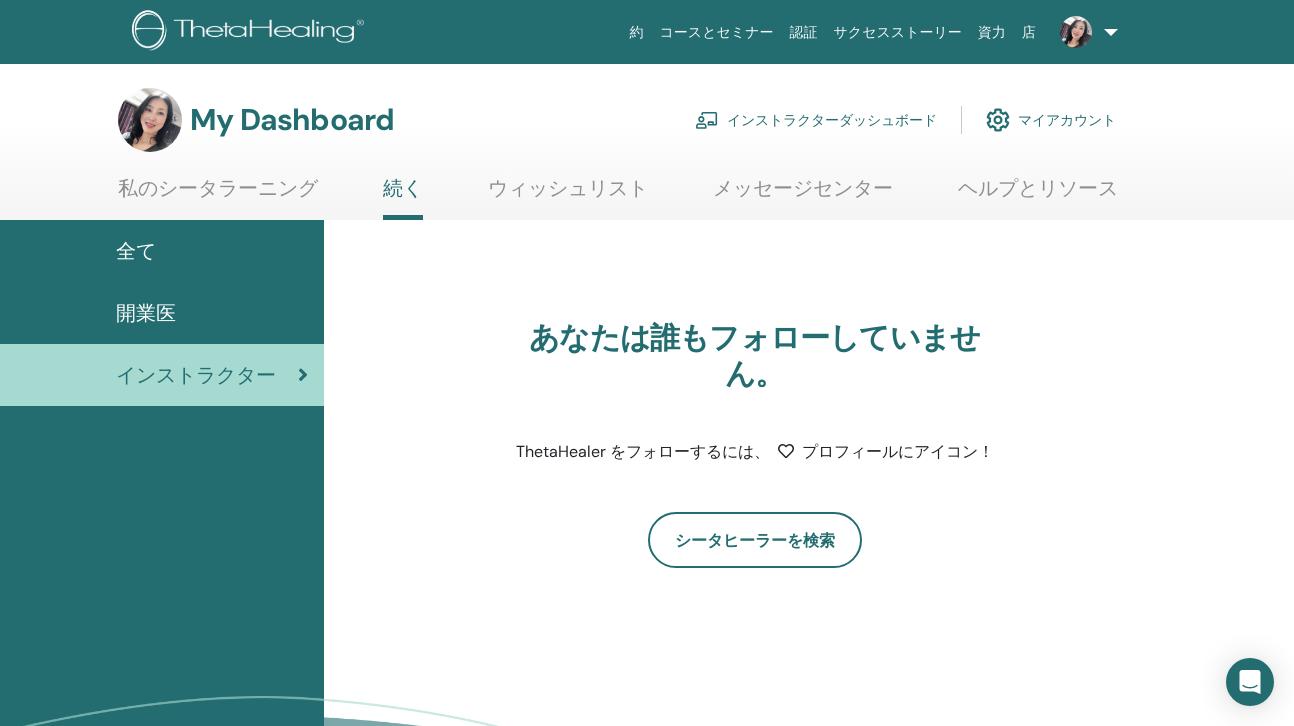 click on "インストラクターダッシュボード" at bounding box center (816, 120) 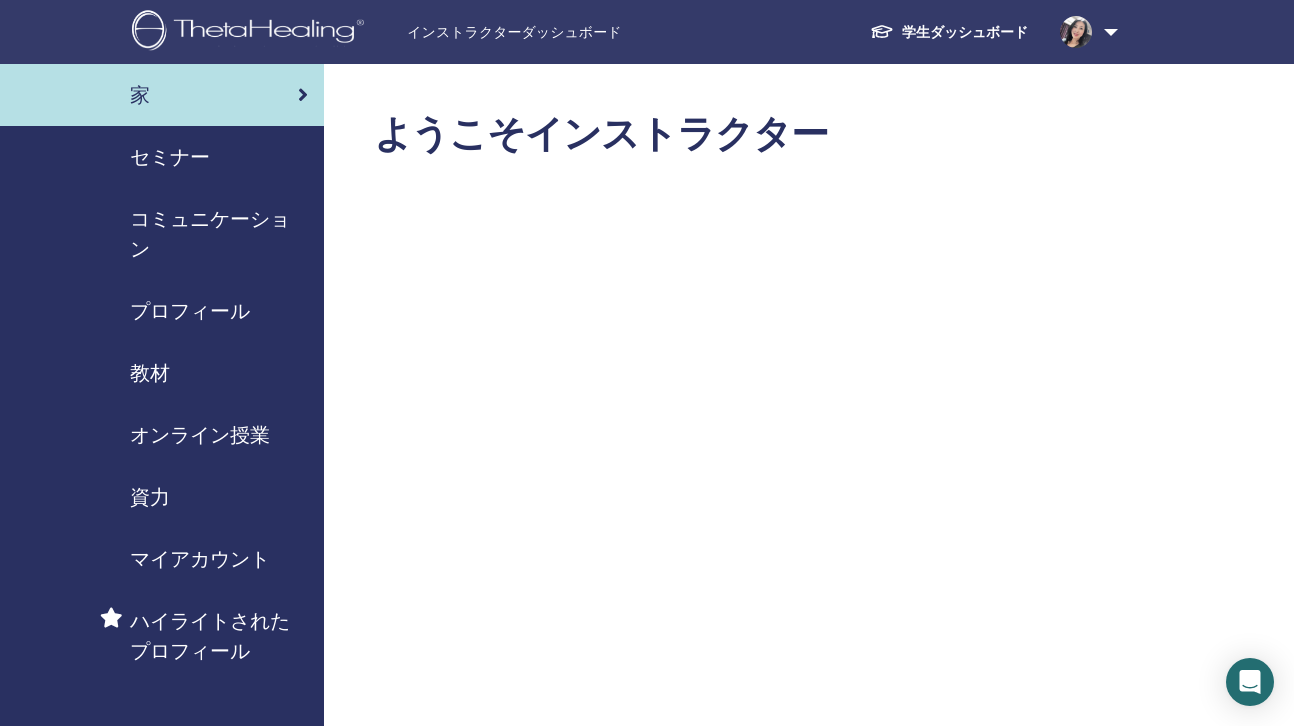 scroll, scrollTop: 0, scrollLeft: 0, axis: both 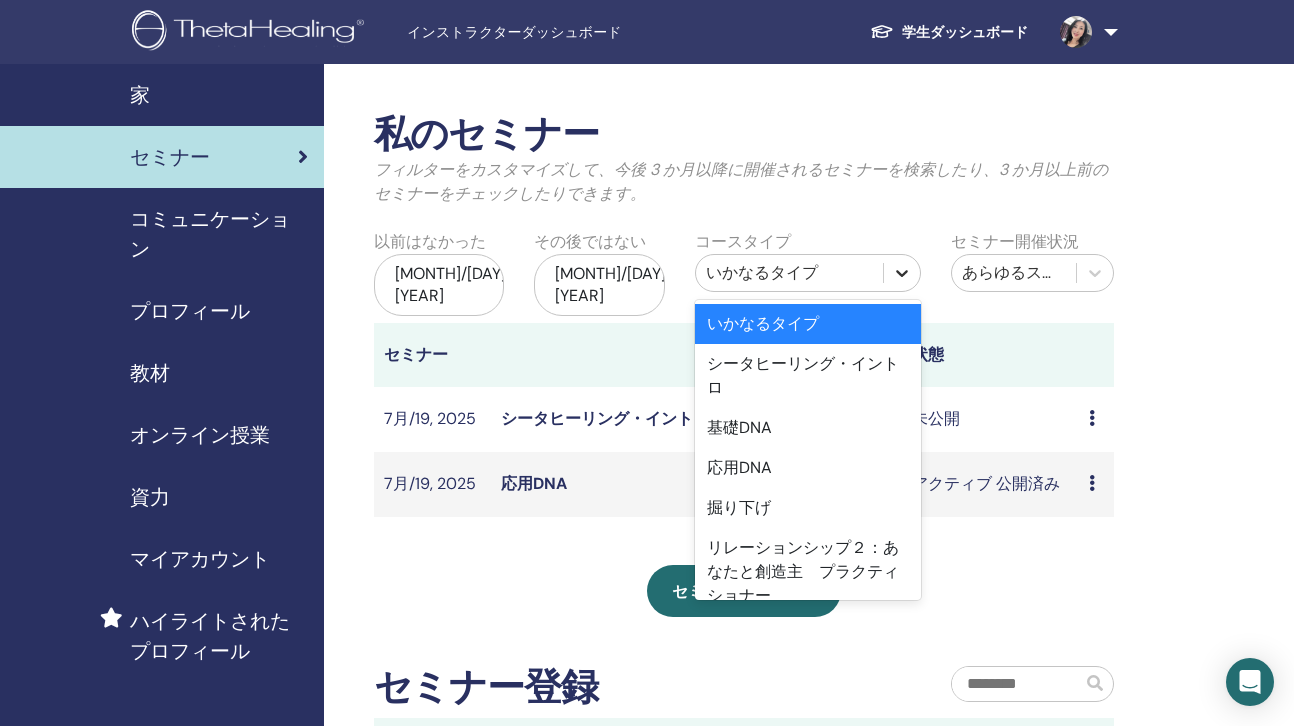 click 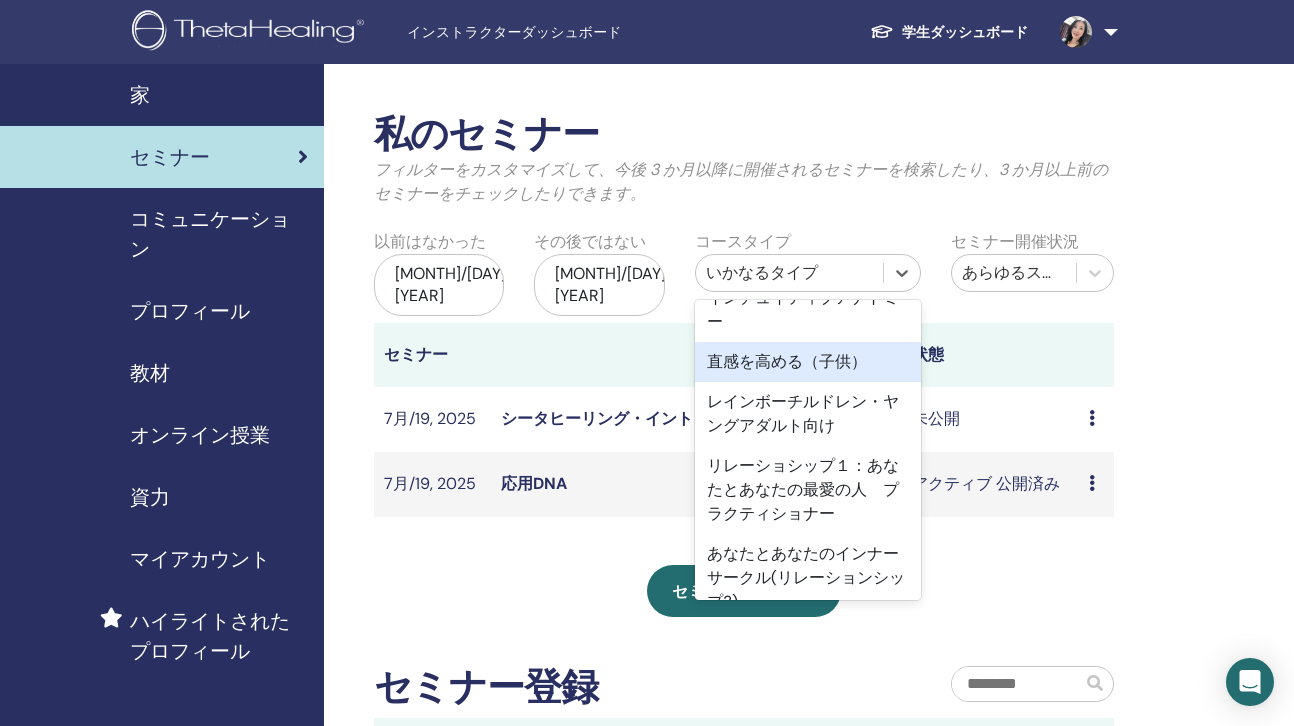 scroll, scrollTop: 404, scrollLeft: 0, axis: vertical 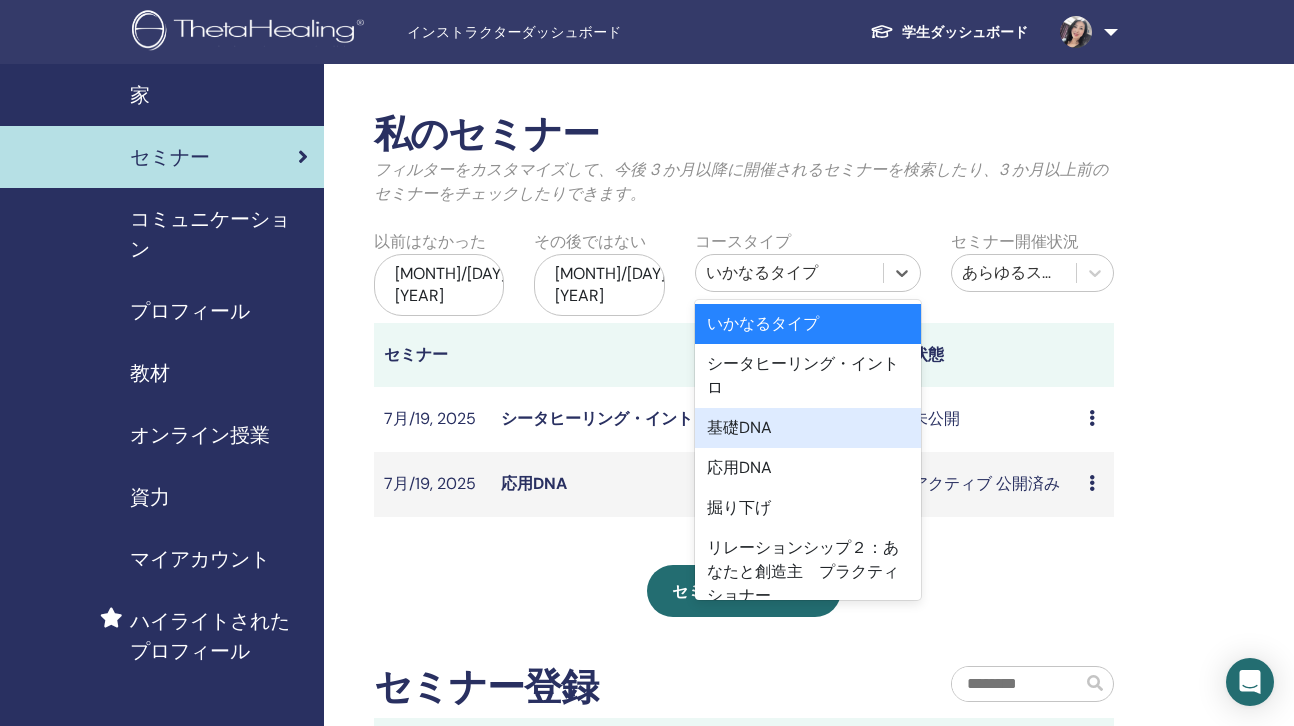 click on "私のセミナー フィルターをカスタマイズして、今後 3 か月以降に開催されるセミナーを検索したり、3 か月以上前のセミナーをチェックしたりできます。 以前はなかった 4月/15, 2025 その後ではない 10月/15, 2025 コースタイプ option 基礎DNA focused, 3 of 12. 12 results available. Use Up and Down to choose options, press Enter to select the currently focused option, press Escape to exit the menu, press Tab to select the option and exit the menu. いかなるタイプ いかなるタイプ シータヒーリング・イントロ 基礎DNA 応用DNA 掘り下げ リレーションシップ２：あなたと創造主　プラクティショナー 願望実現と豊かさ インチュイティブアナトミー 直感を高める（子供） レインボーチルドレン・ヤングアダルト向け リレーショシップ１：あなたとあなたの最愛の人　プラクティショナー セミナー開催状況 セミナー 0/4" at bounding box center [744, 512] 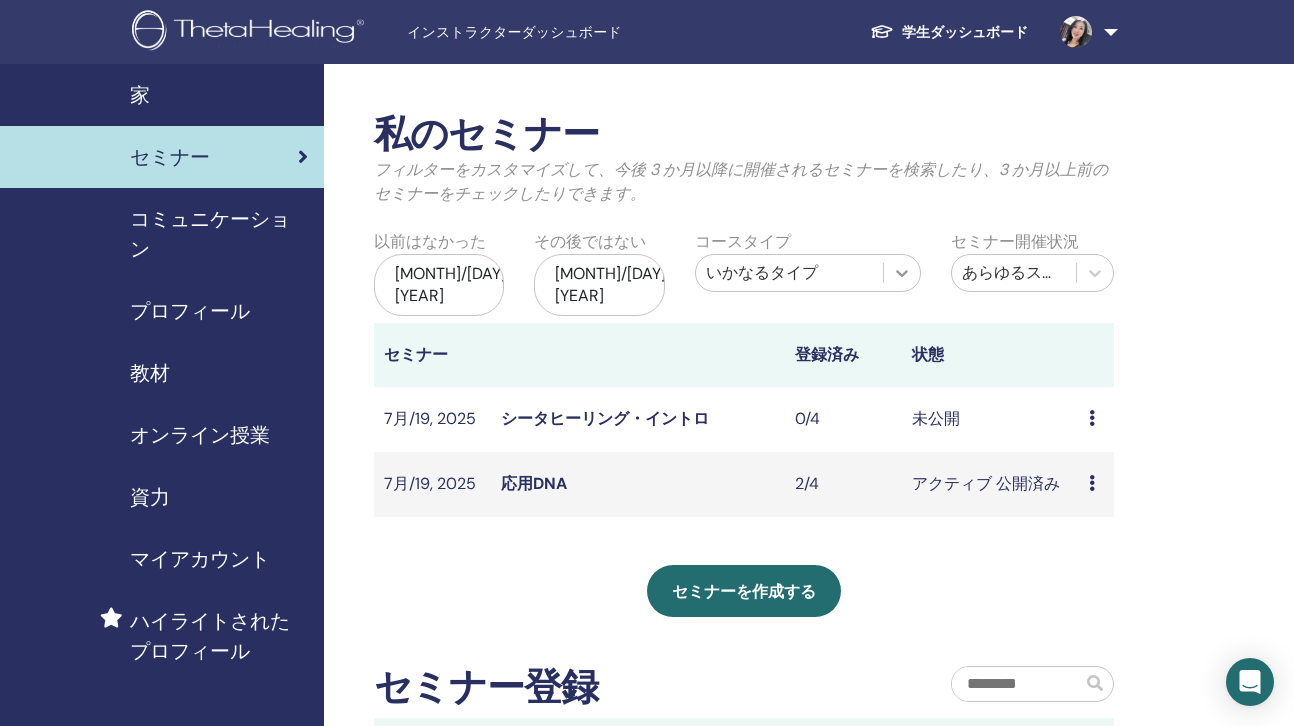 click 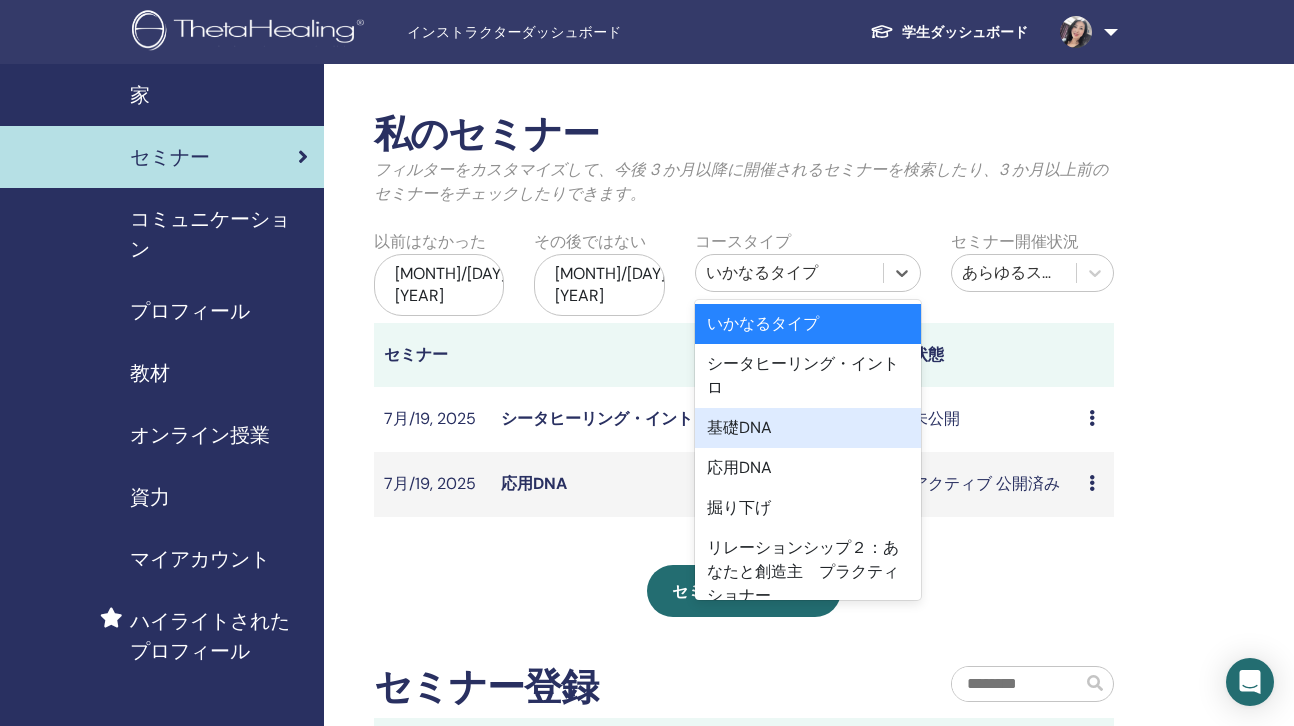 click on "基礎DNA" at bounding box center [808, 428] 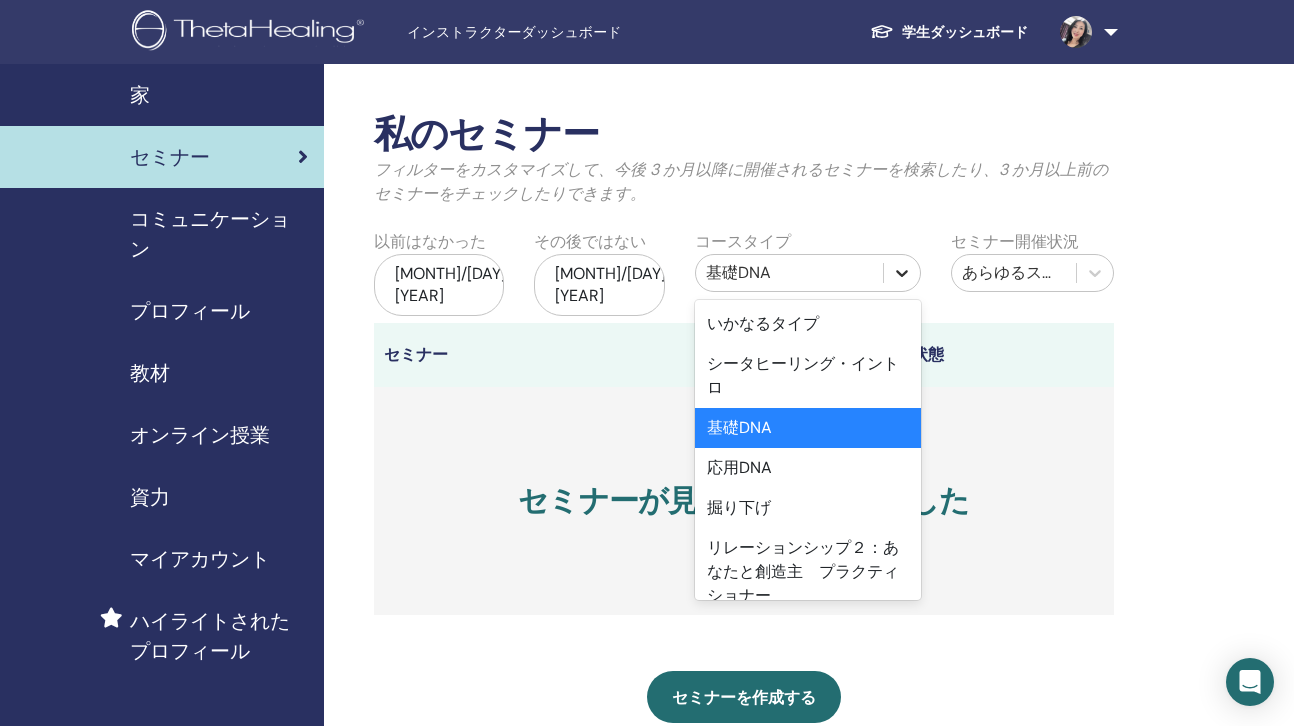 click 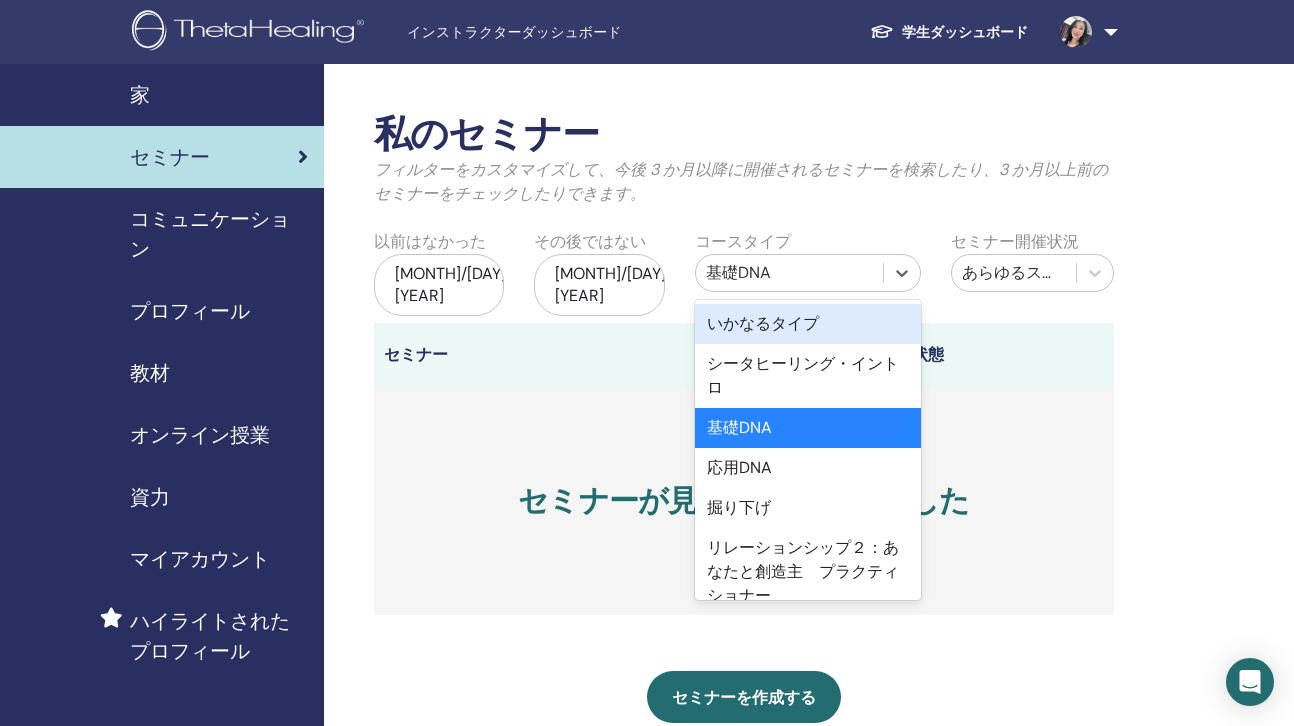 click on "いかなるタイプ" at bounding box center (808, 324) 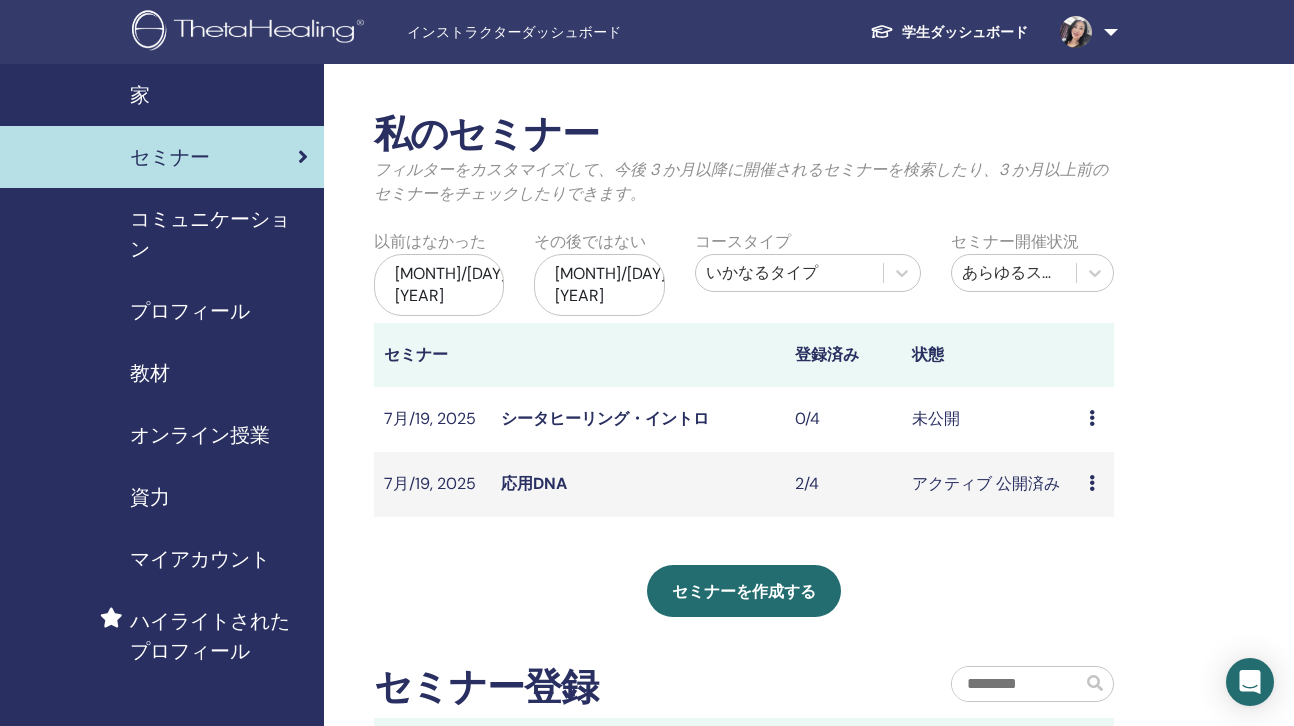 click at bounding box center (1092, 483) 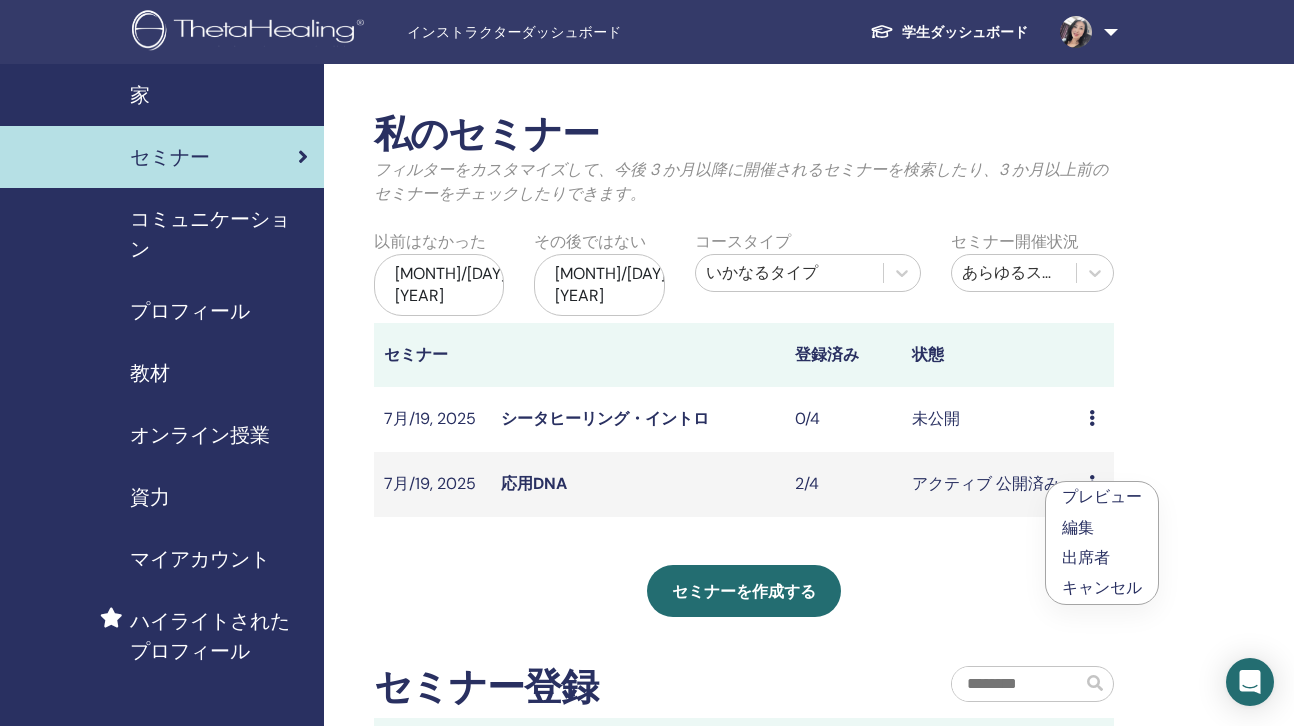 click on "出席者" at bounding box center [1086, 557] 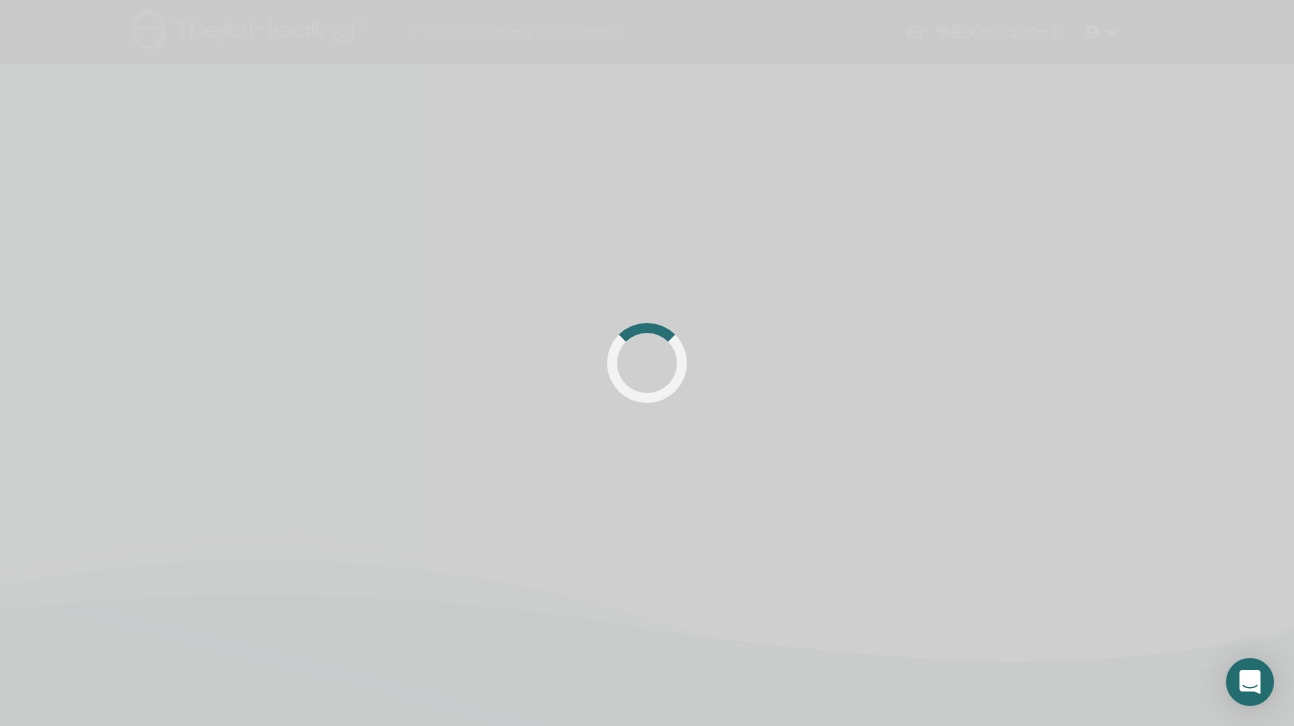 scroll, scrollTop: 0, scrollLeft: 0, axis: both 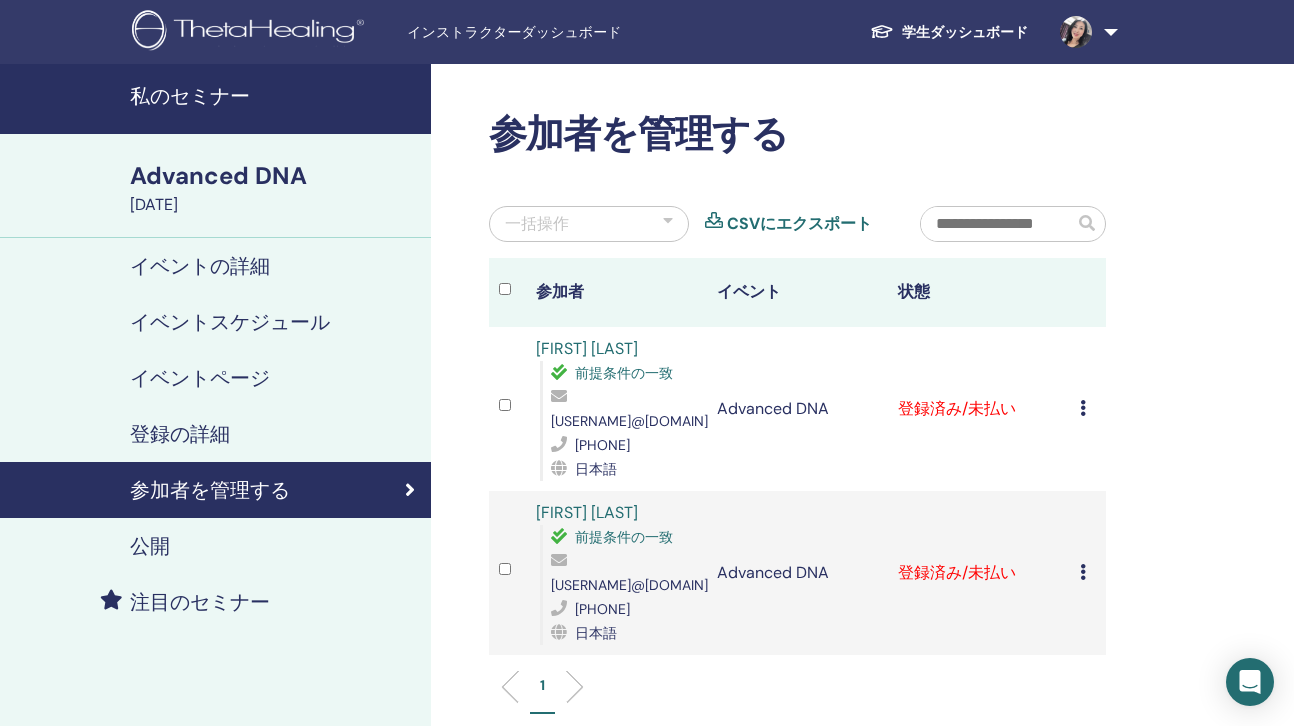 click at bounding box center (1083, 408) 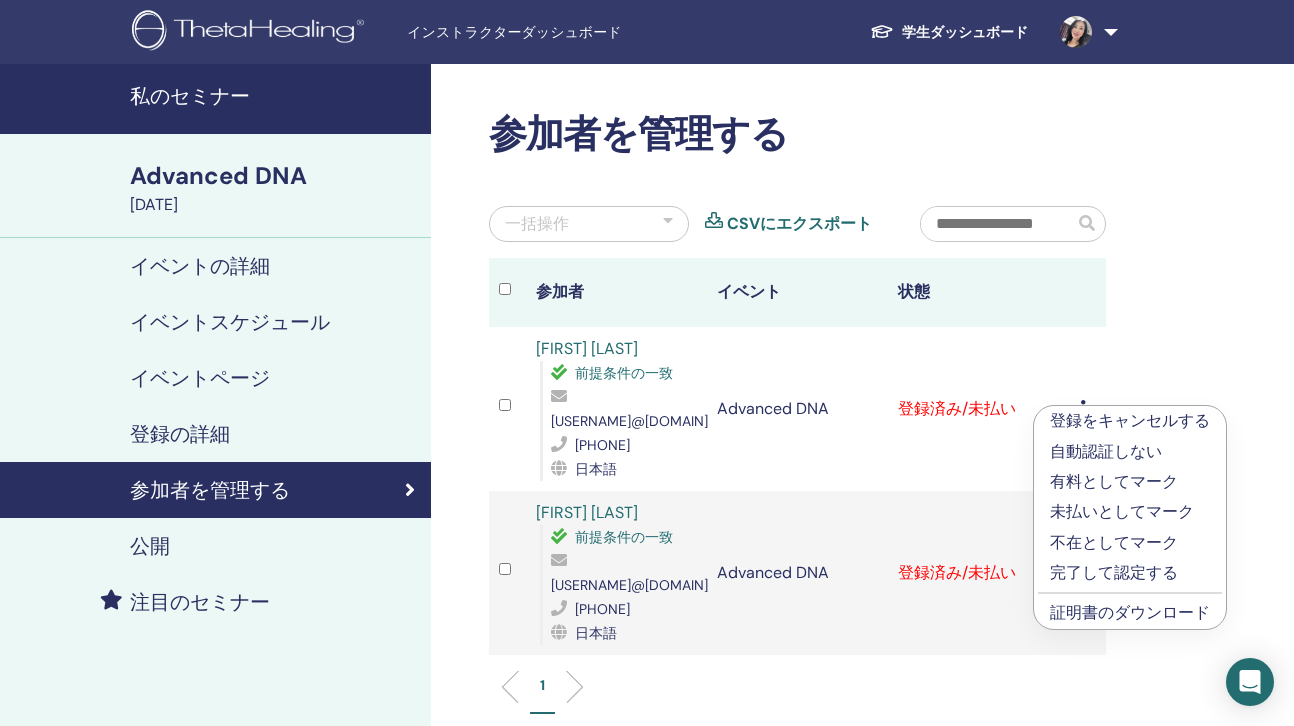 click at bounding box center [507, 408] 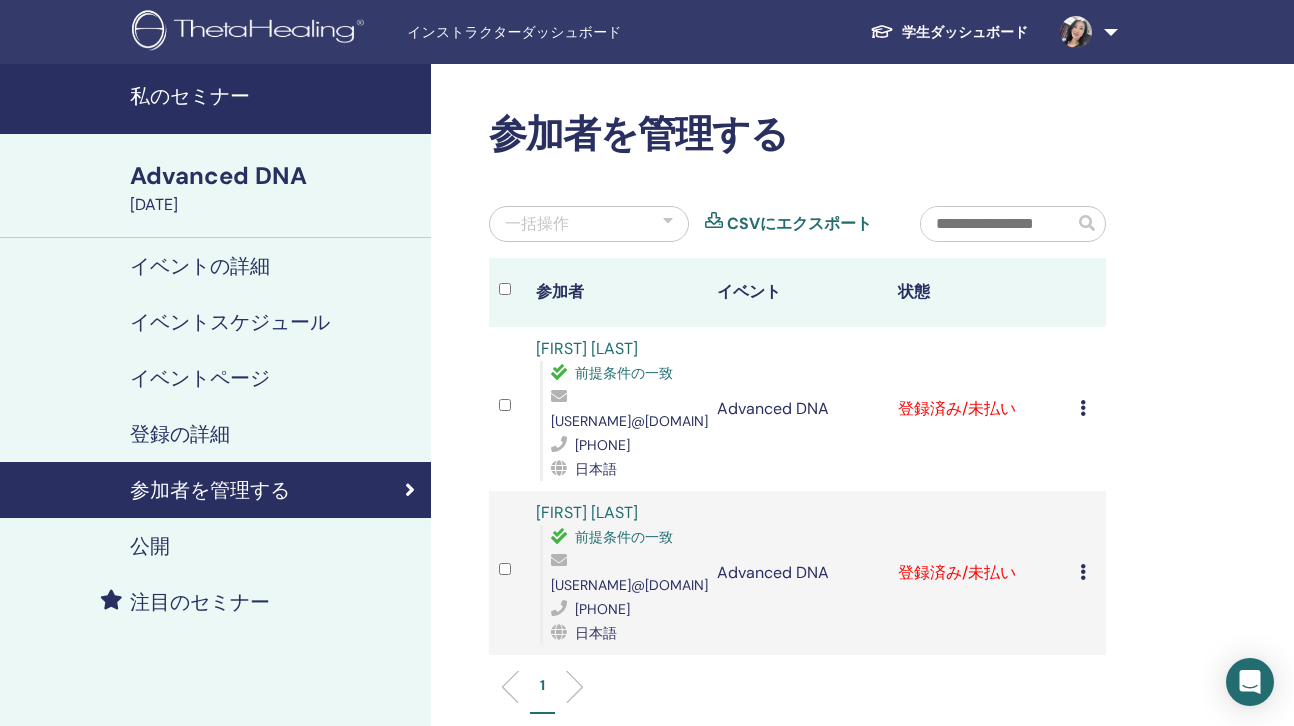 click on "前提条件の一致" at bounding box center [624, 373] 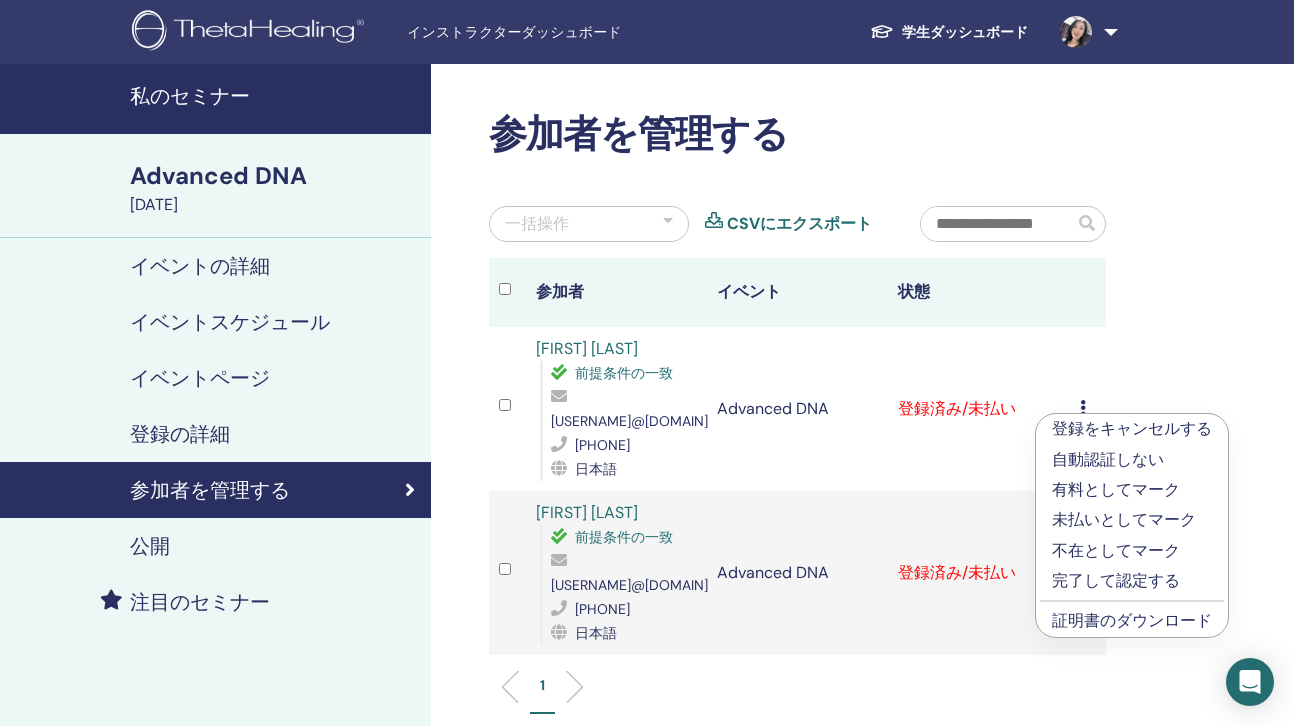 click on "有料としてマーク" at bounding box center [1132, 490] 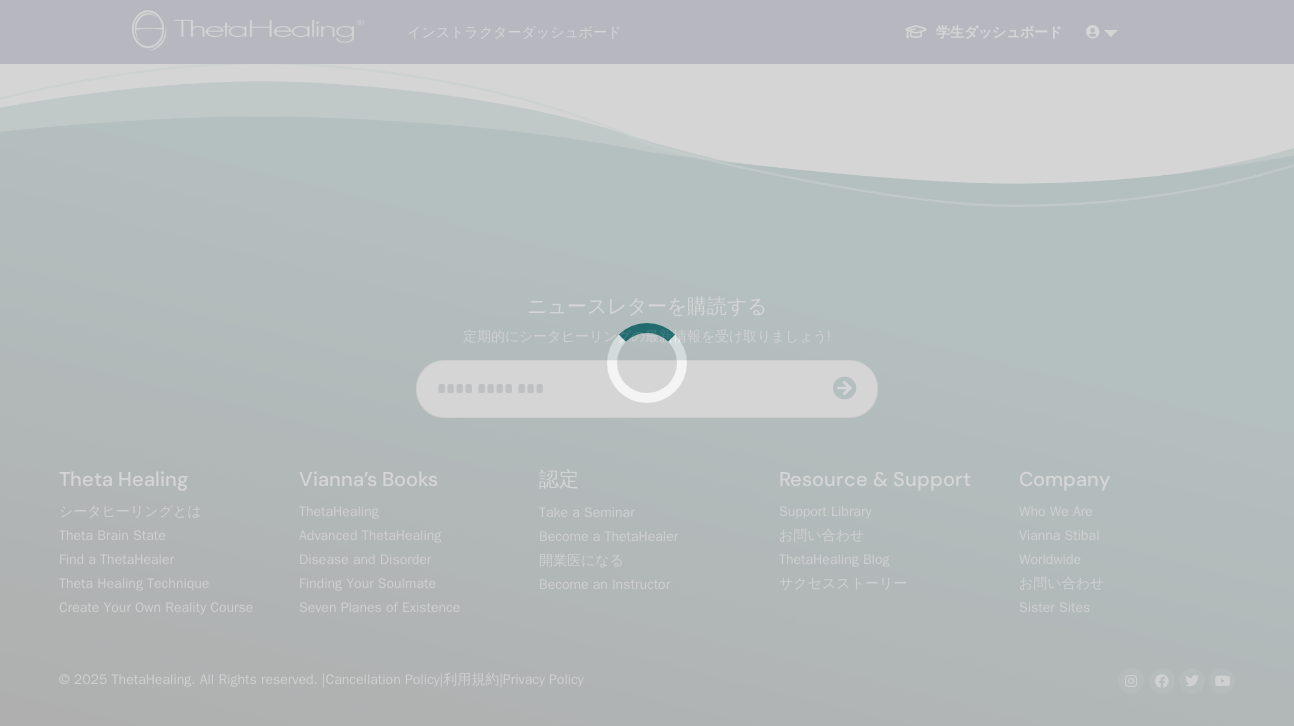 scroll, scrollTop: 0, scrollLeft: 0, axis: both 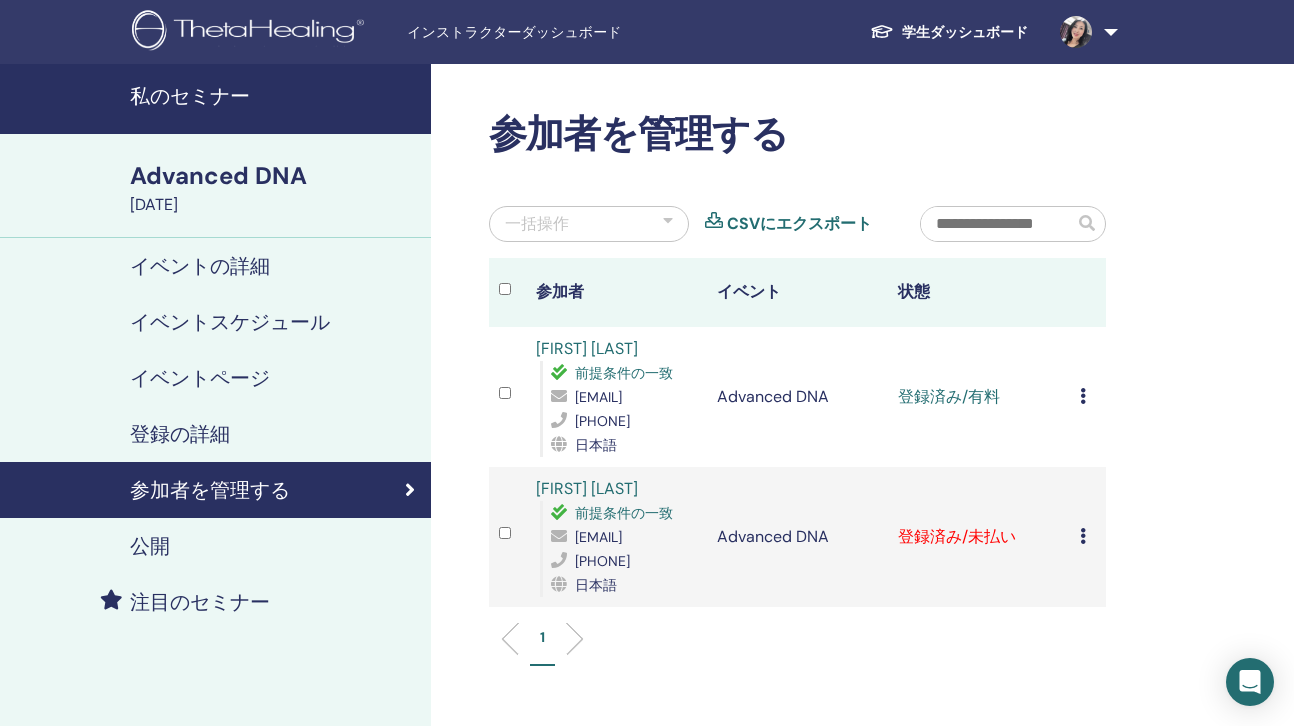 click at bounding box center [1083, 536] 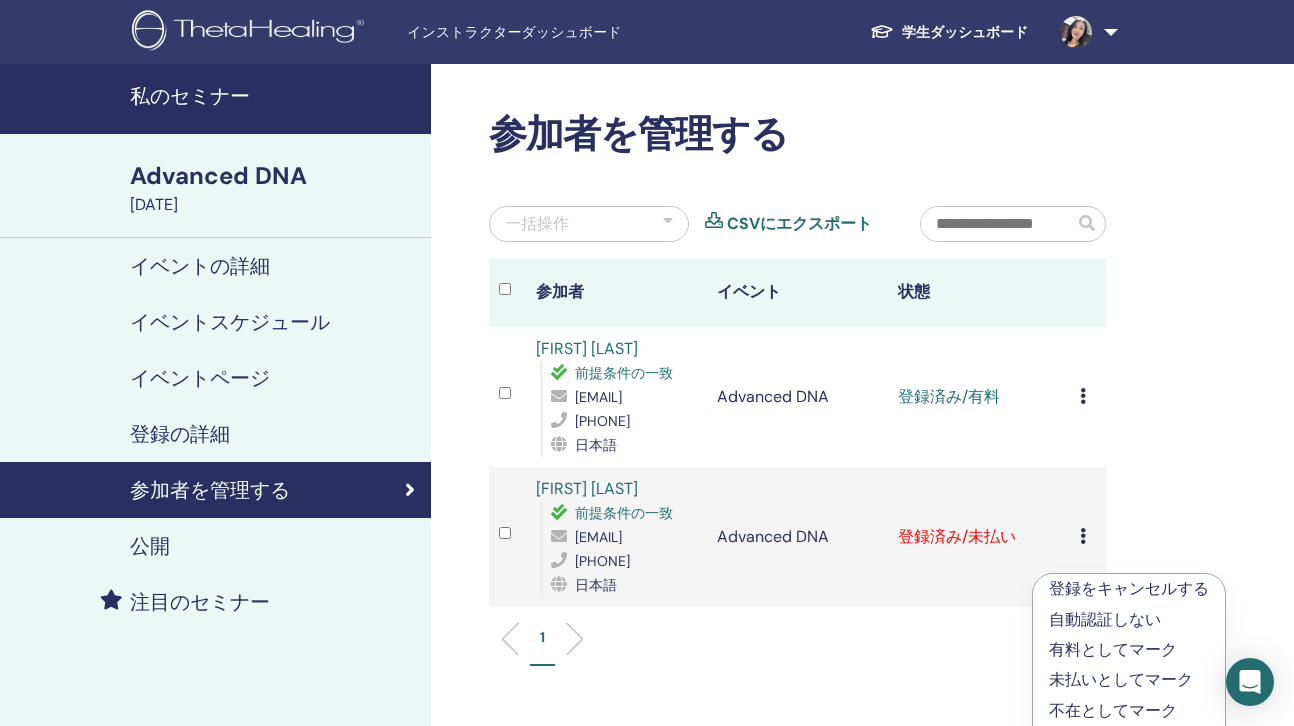click on "有料としてマーク" at bounding box center (1129, 650) 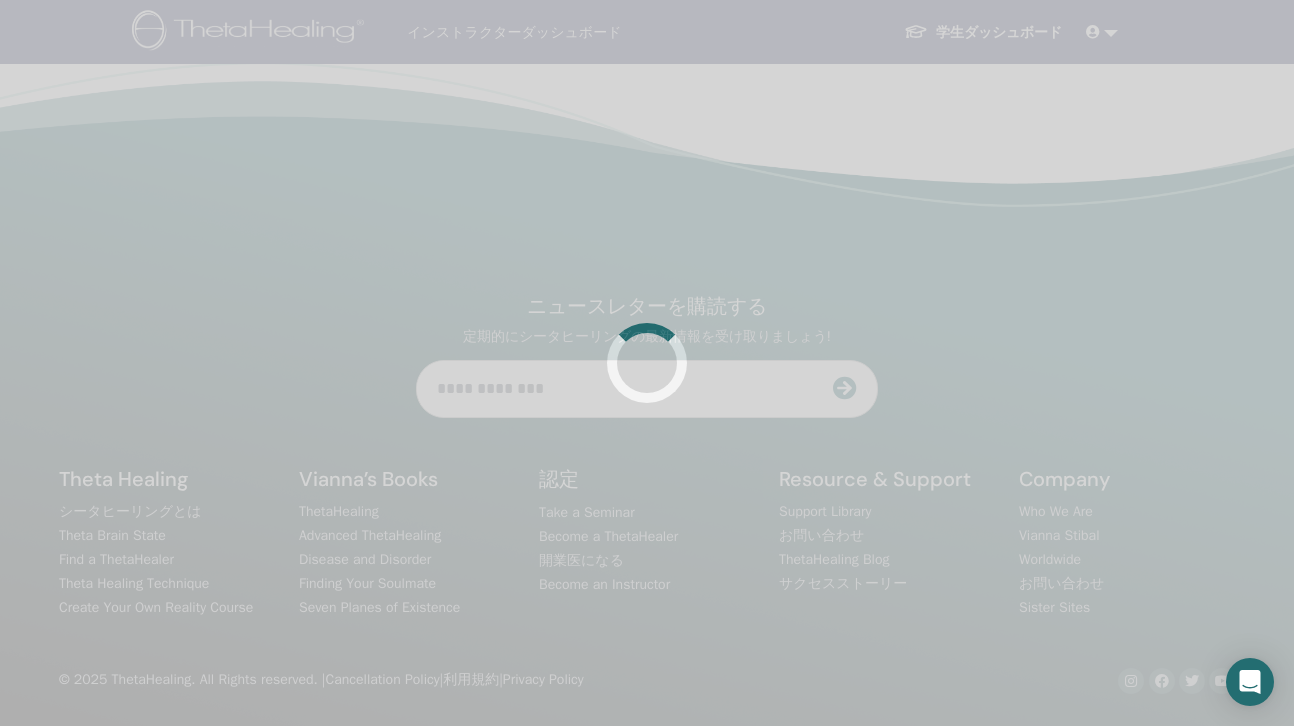 scroll, scrollTop: 0, scrollLeft: 0, axis: both 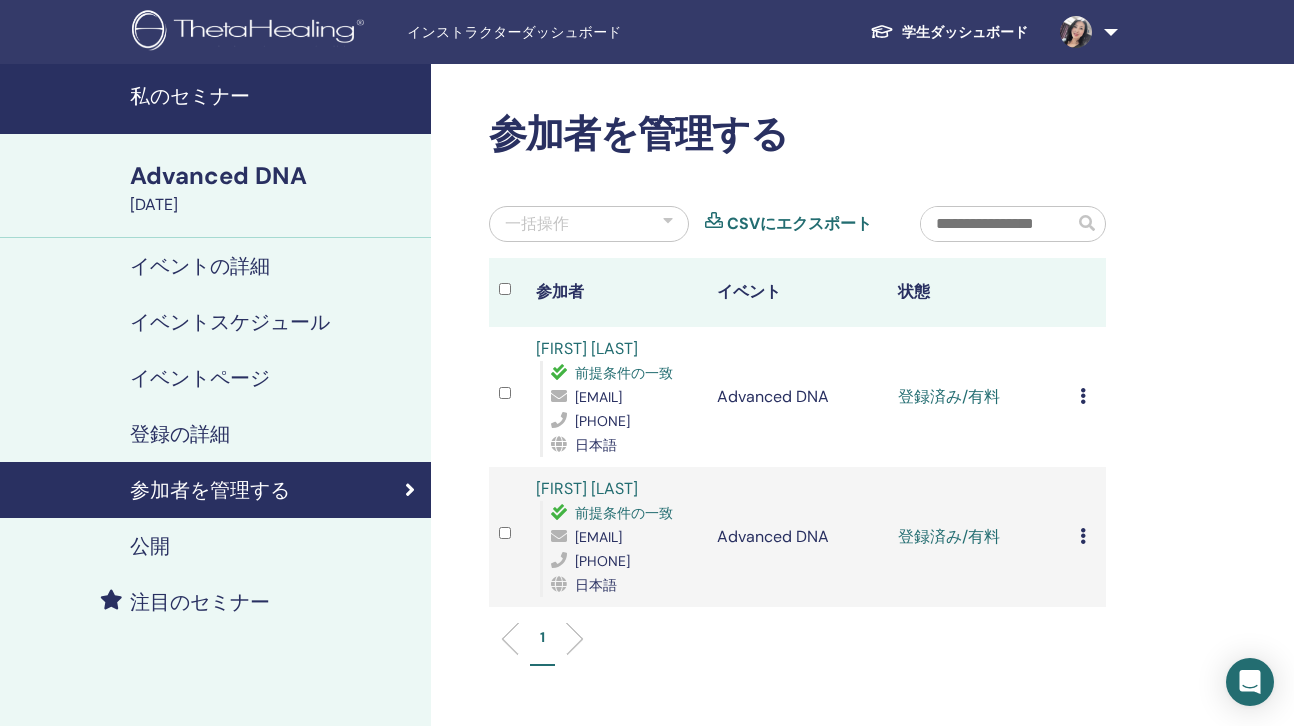 click at bounding box center (1083, 536) 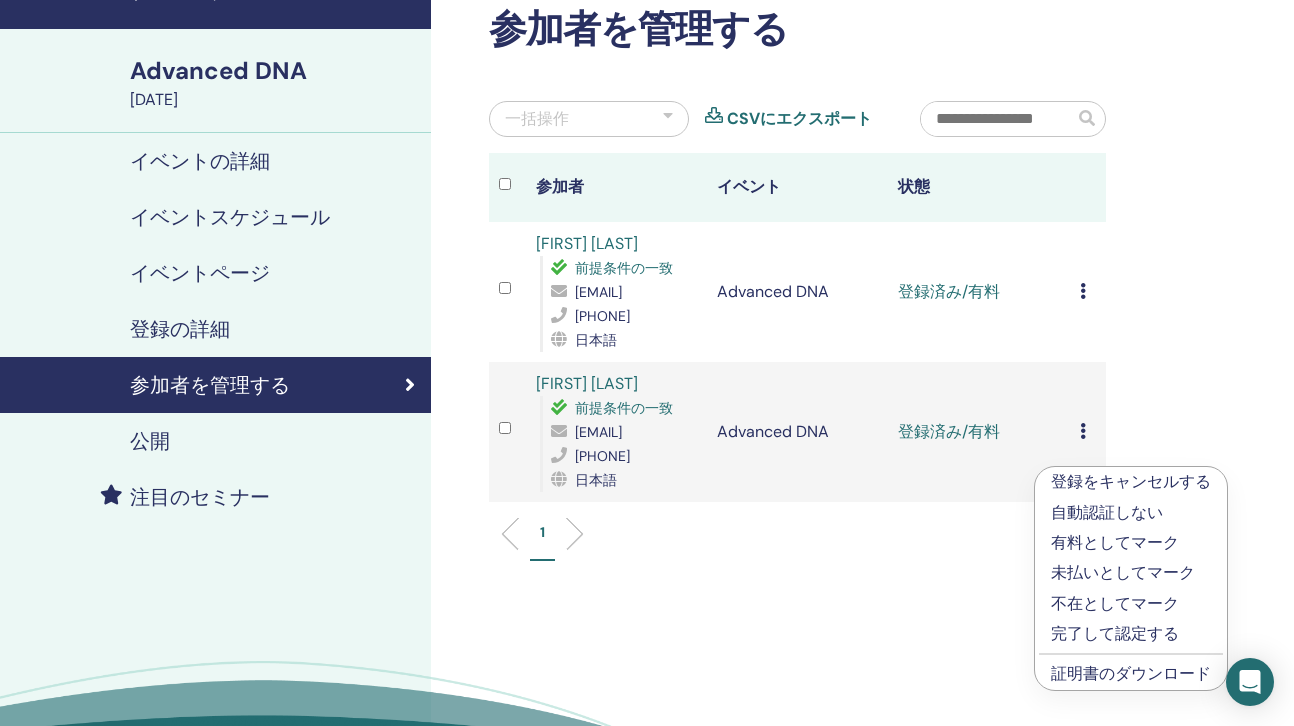 scroll, scrollTop: 108, scrollLeft: 0, axis: vertical 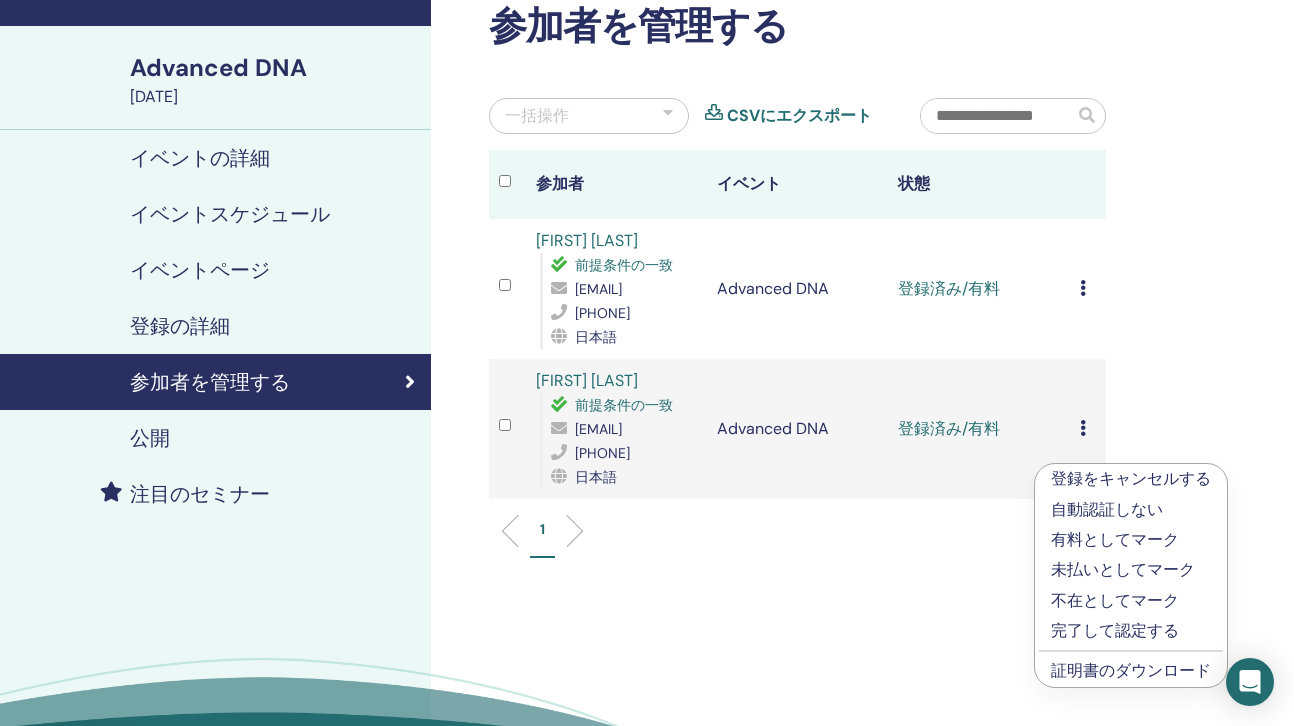 click on "完了して認定する" at bounding box center (1131, 631) 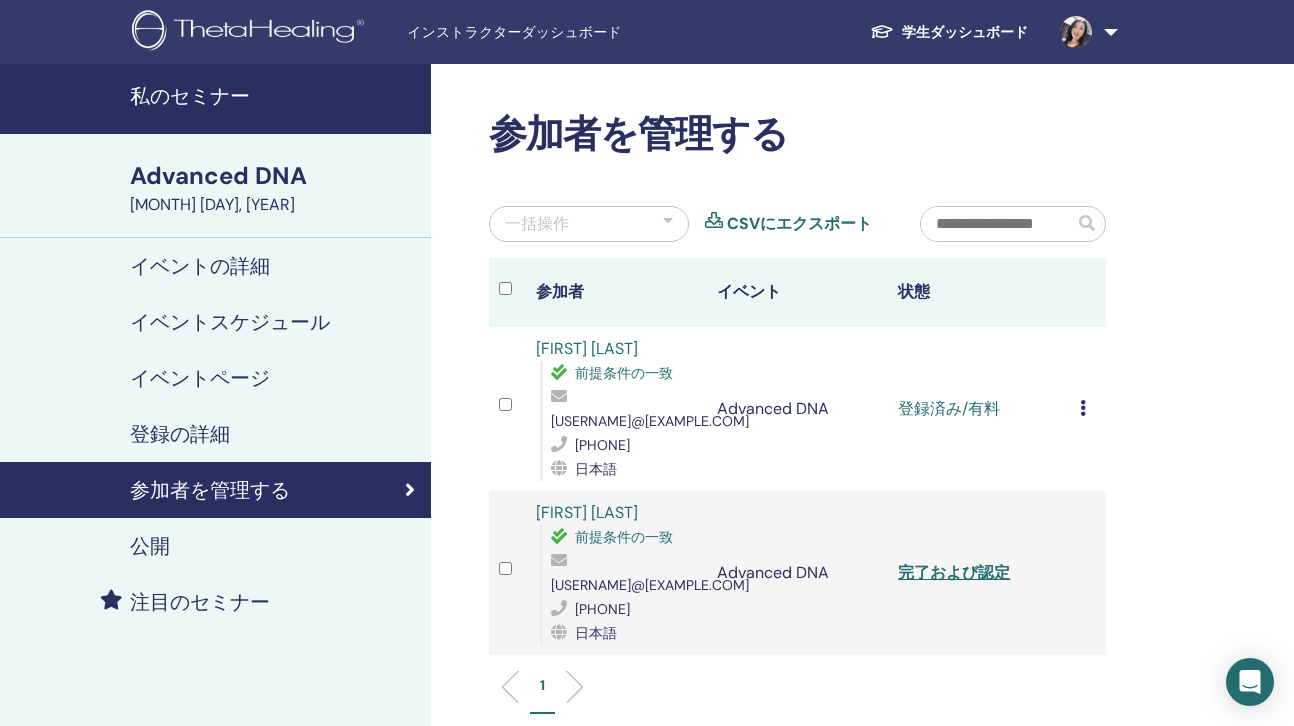 scroll, scrollTop: 108, scrollLeft: 0, axis: vertical 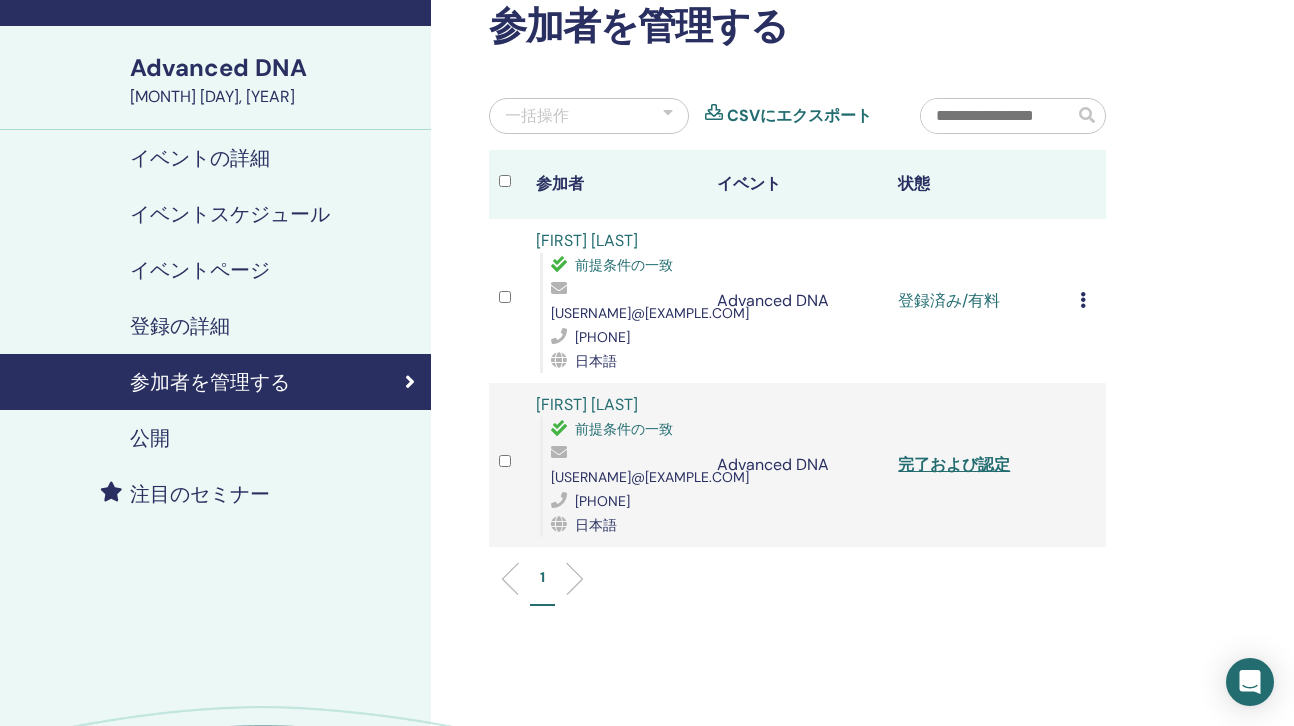 click at bounding box center (1083, 300) 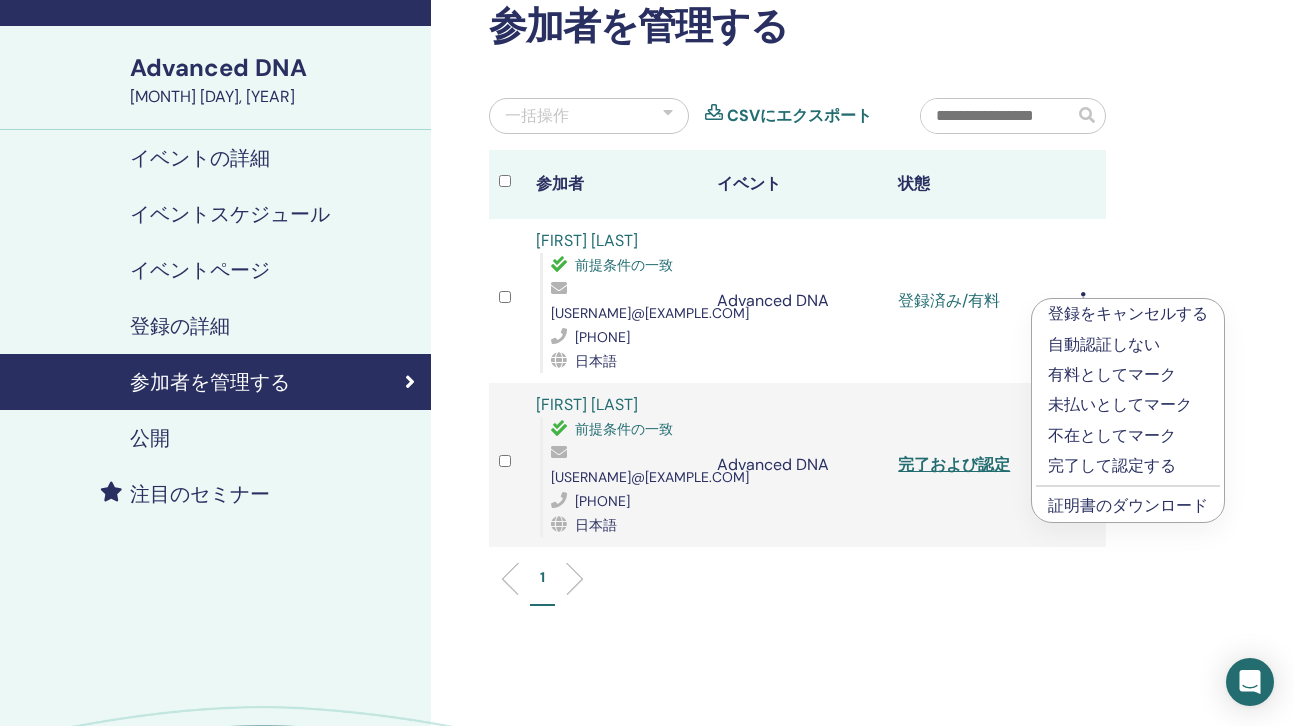 click on "証明書のダウンロード" at bounding box center [1128, 505] 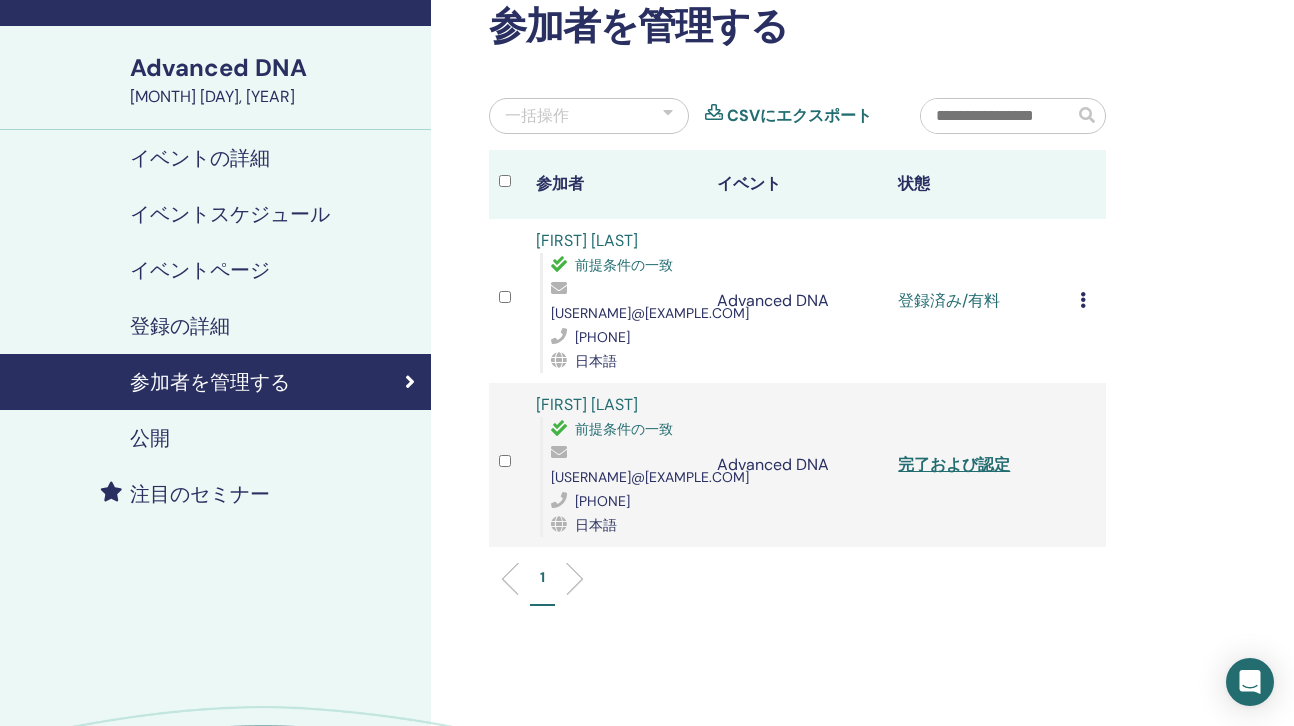 click at bounding box center (1083, 300) 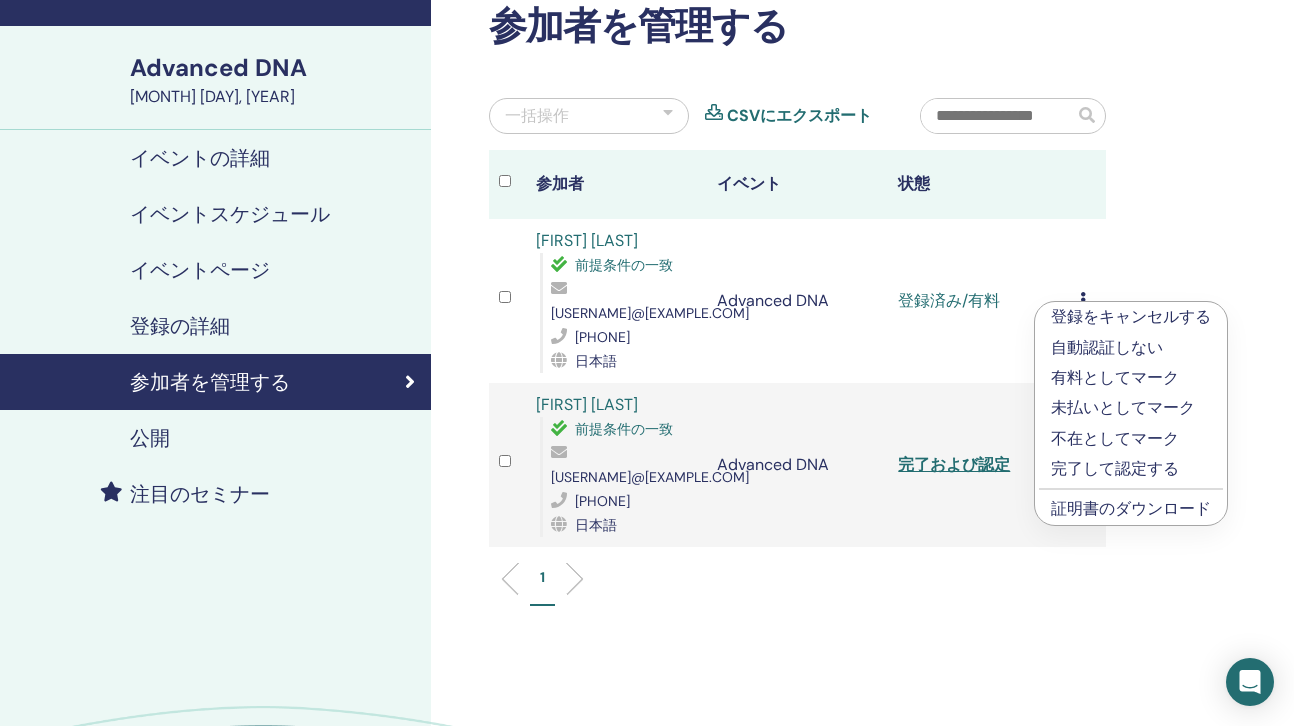 click on "完了して認定する" at bounding box center (1131, 469) 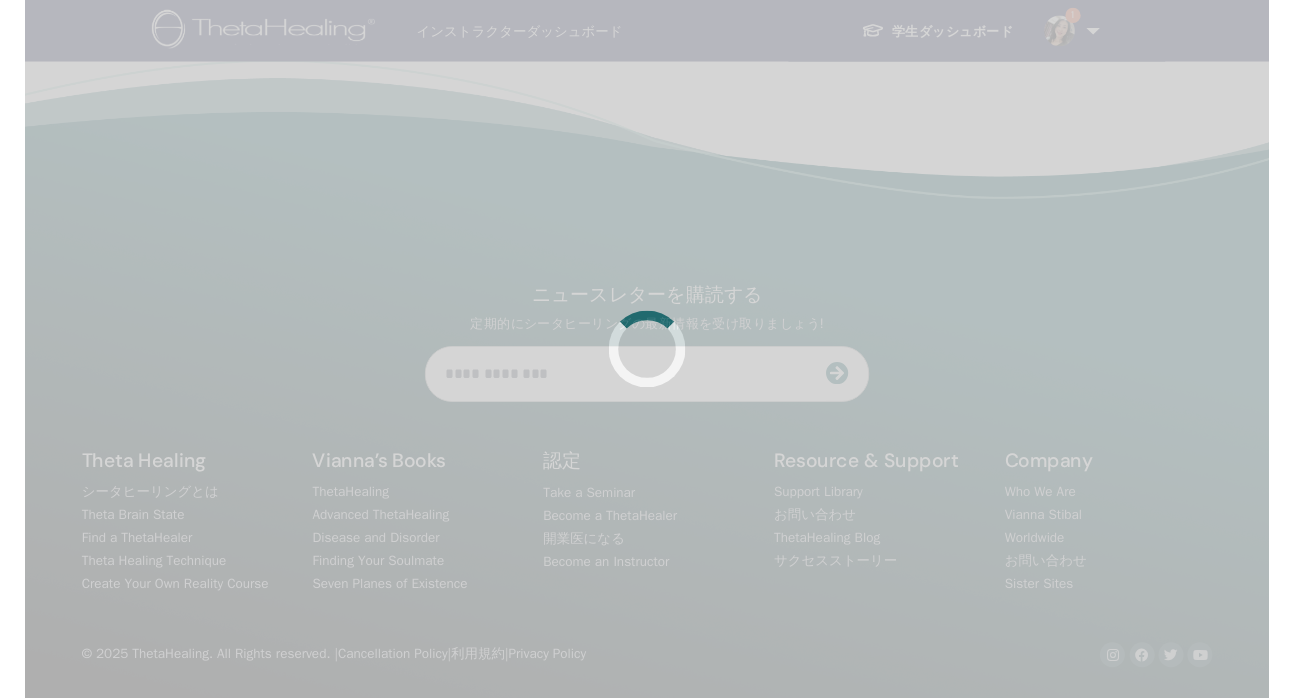 scroll, scrollTop: 108, scrollLeft: 0, axis: vertical 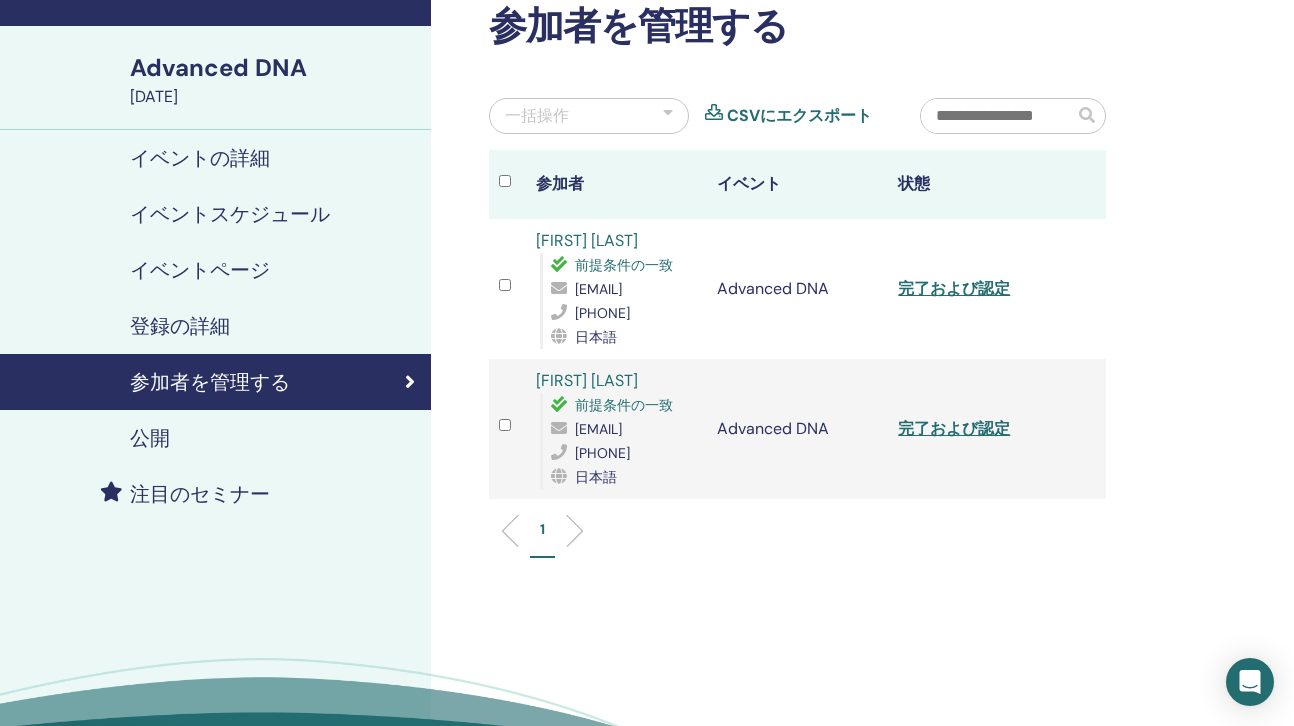click on "完了および認定" at bounding box center (954, 288) 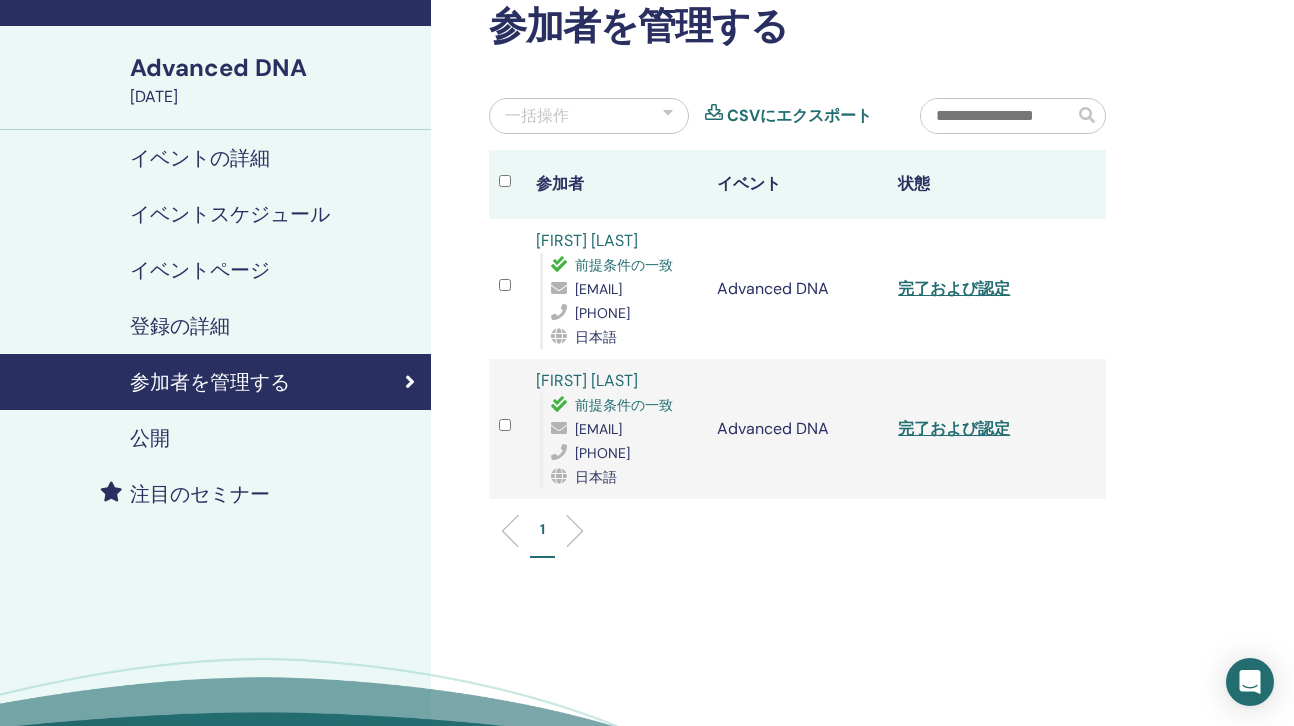 click on "完了および認定" at bounding box center (954, 288) 